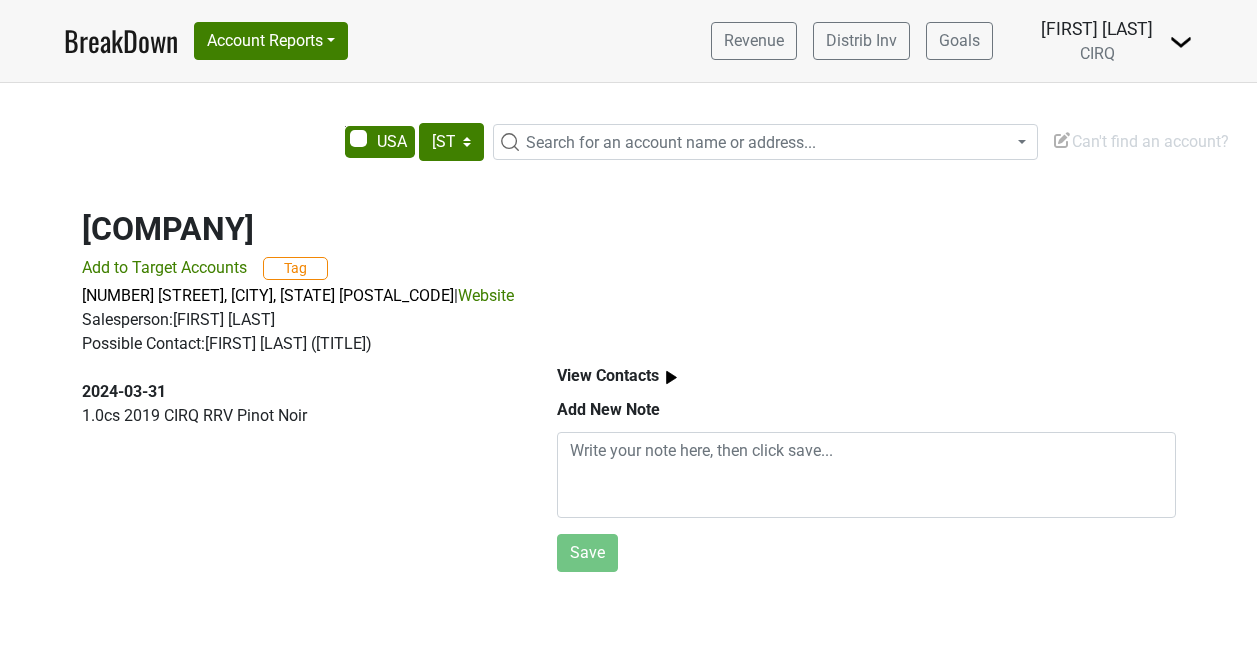 select on "[STATE]" 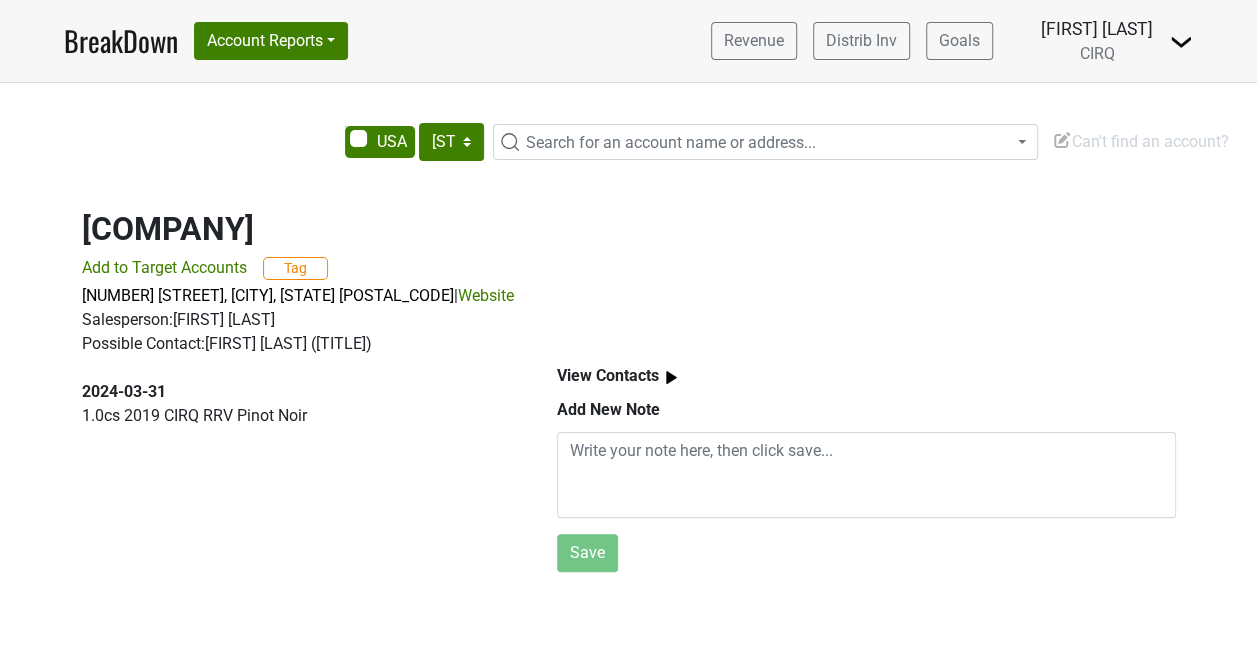 drag, startPoint x: 645, startPoint y: 448, endPoint x: 596, endPoint y: 390, distance: 75.9276 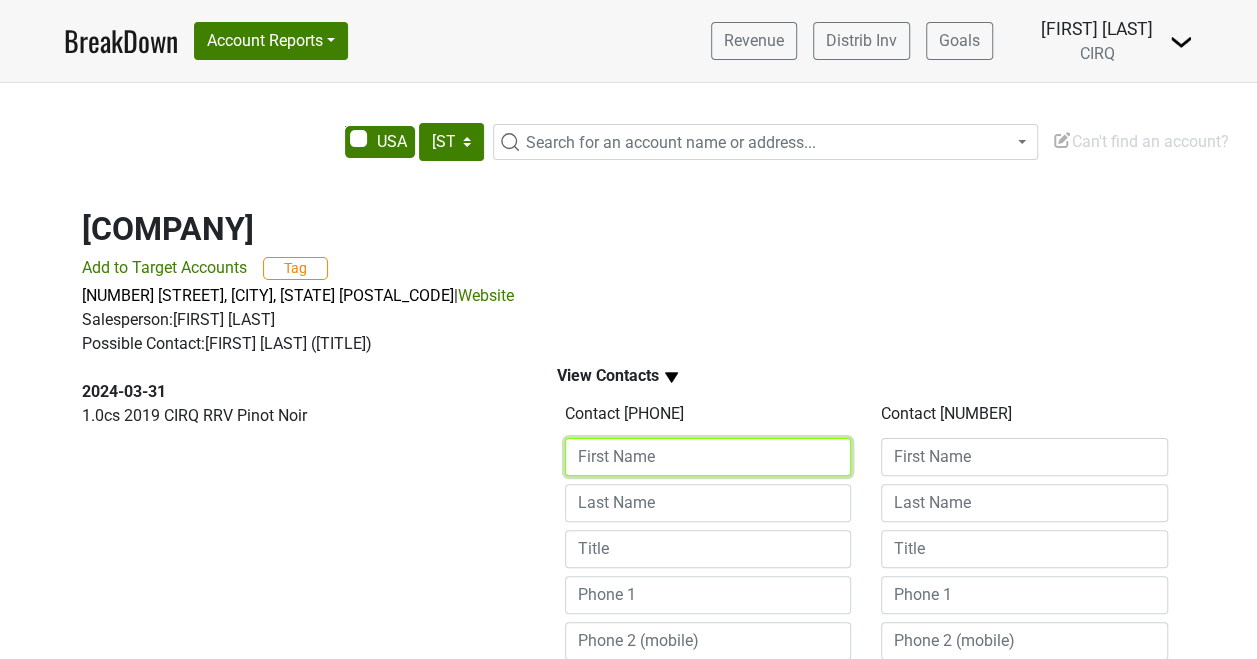 click at bounding box center (708, 457) 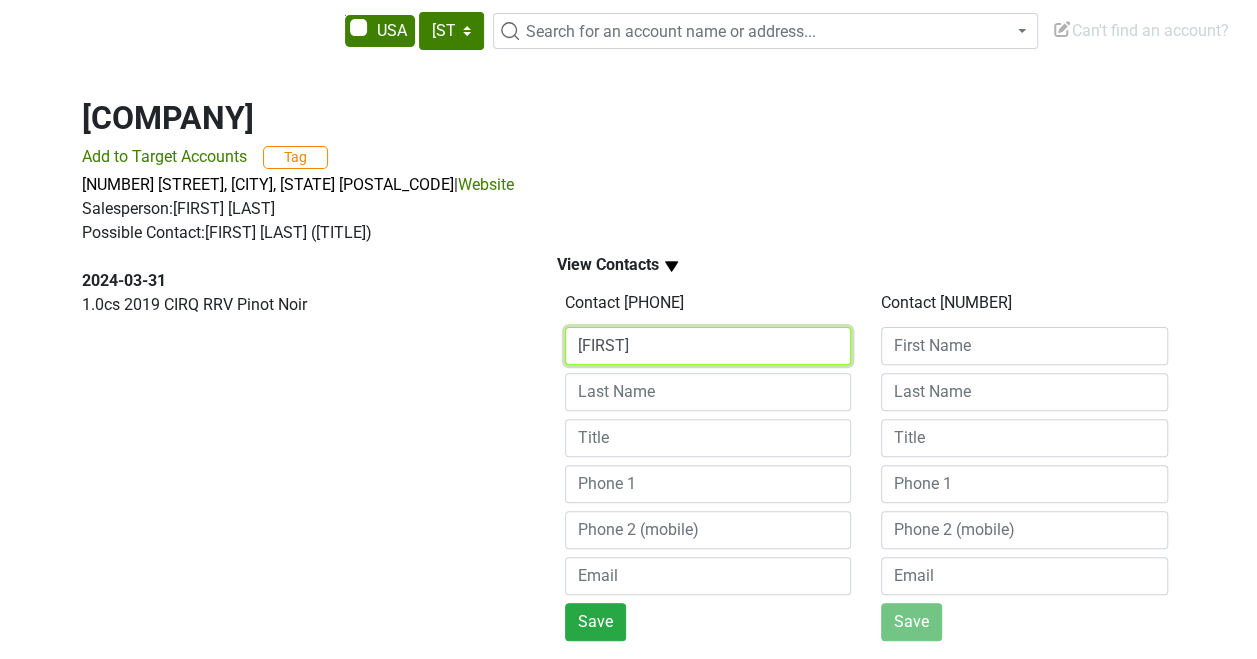 scroll, scrollTop: 124, scrollLeft: 0, axis: vertical 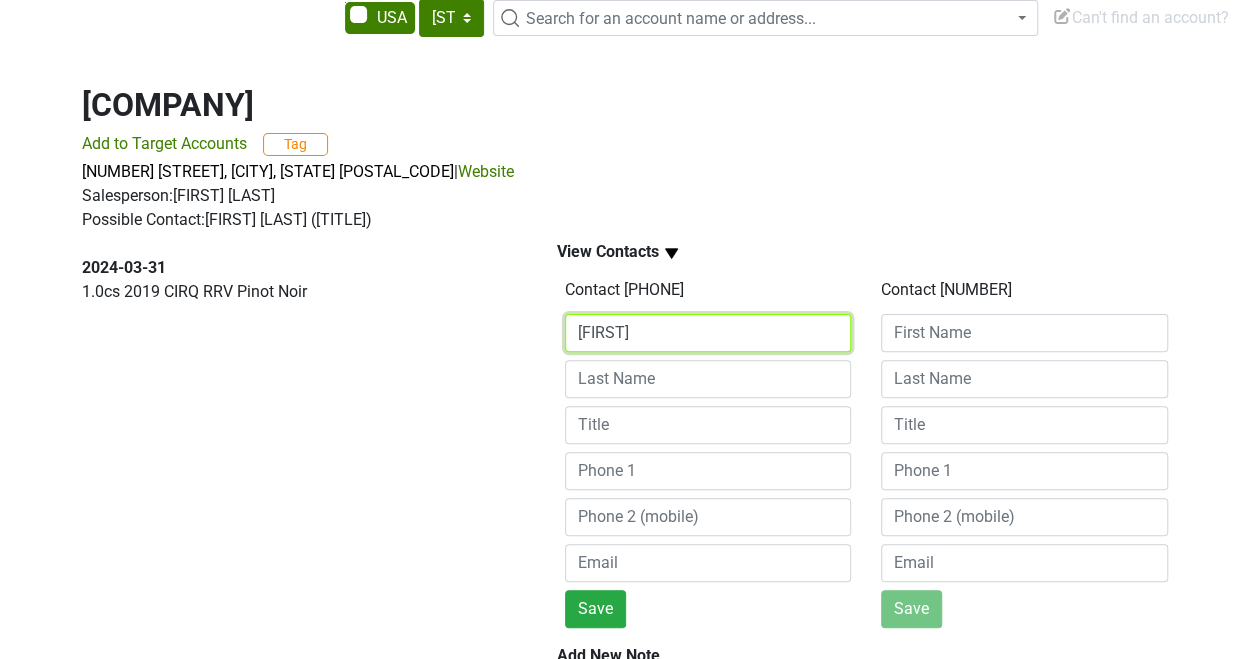 type on "[FIRST]" 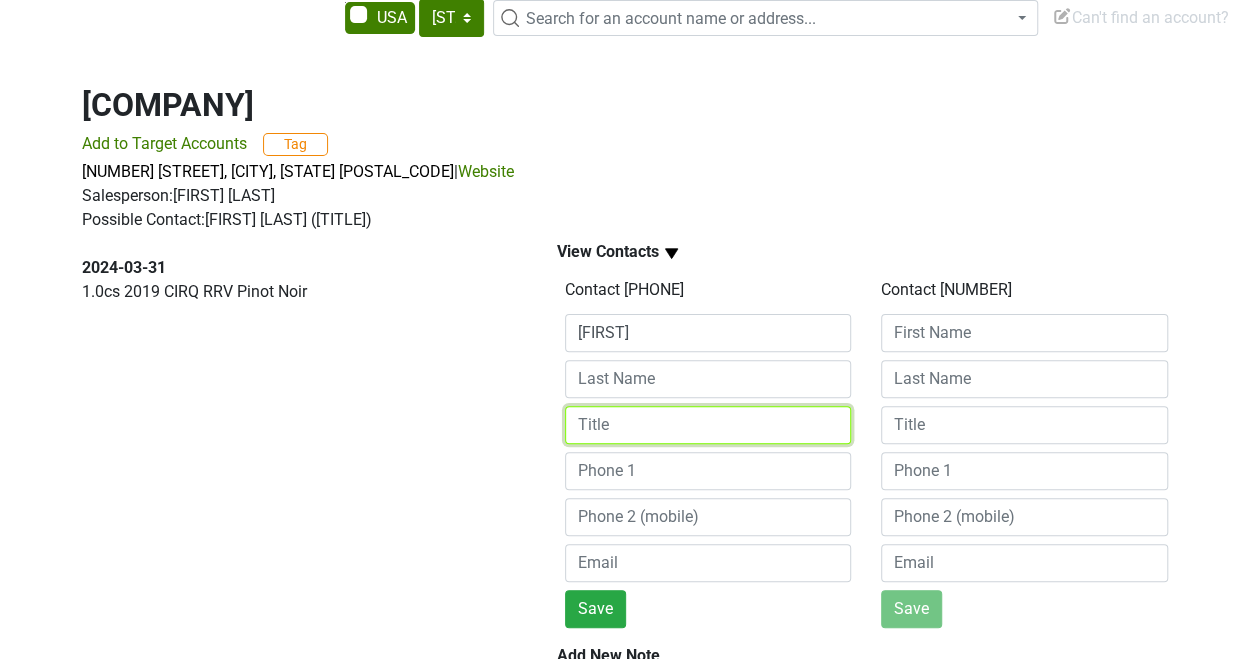 click at bounding box center (708, 425) 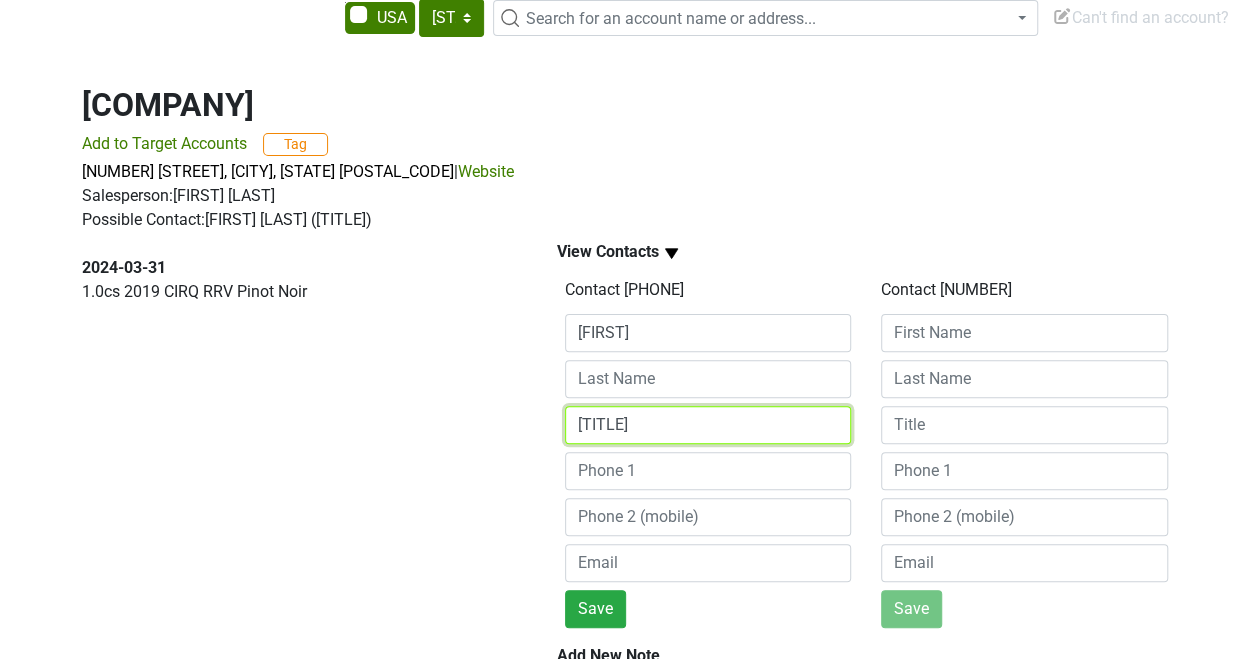 type on "[TITLE]" 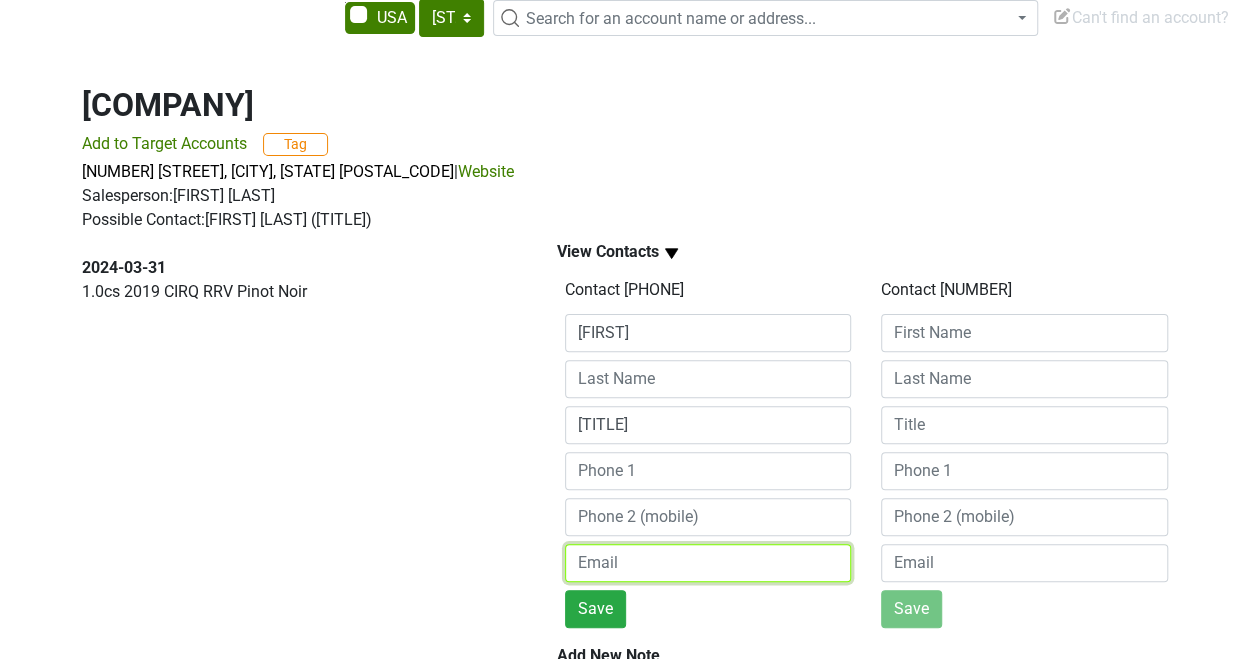 click at bounding box center (708, 563) 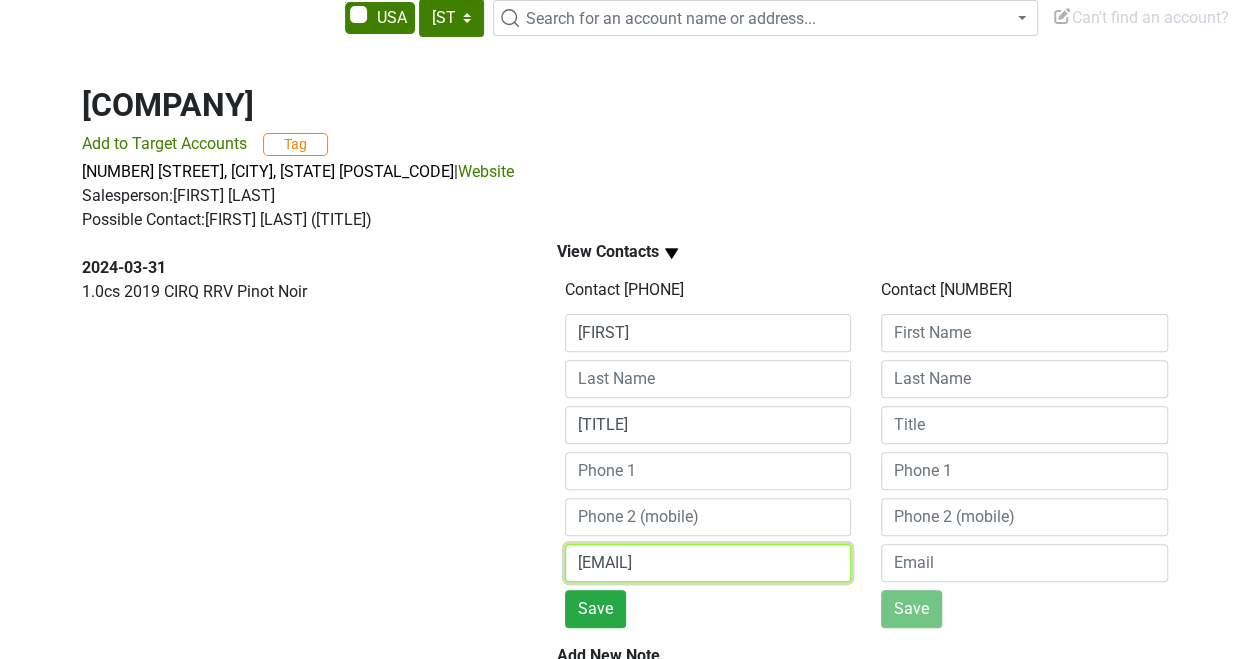 scroll, scrollTop: 0, scrollLeft: 30, axis: horizontal 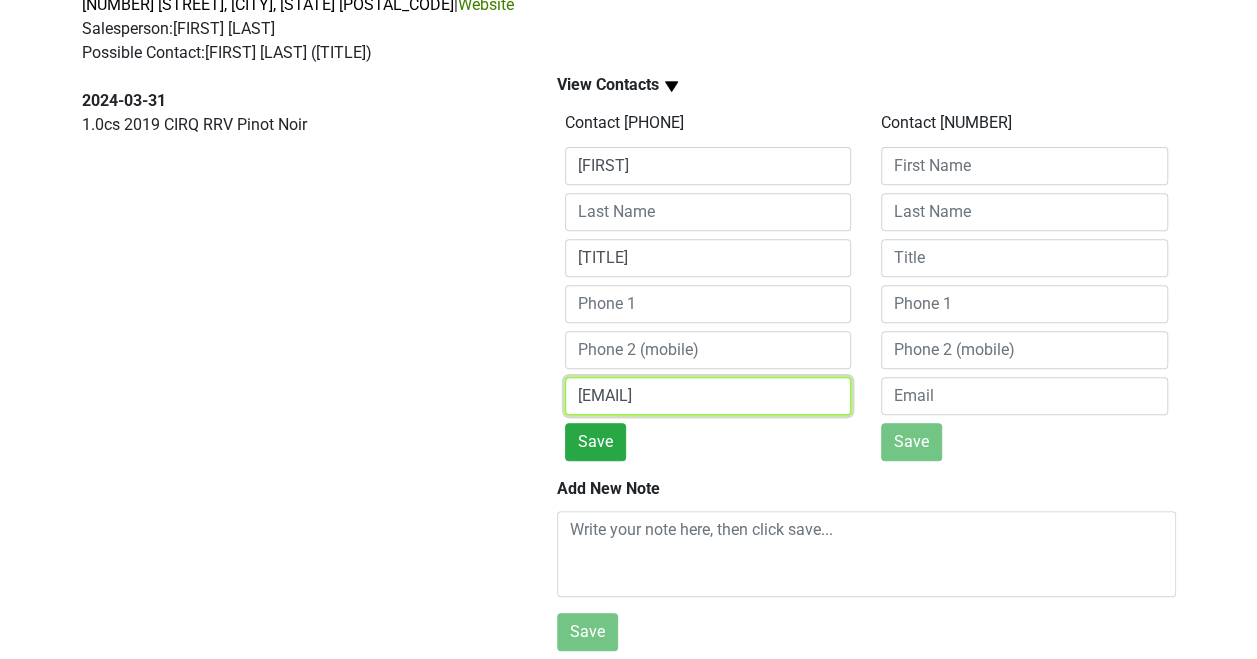 type on "[EMAIL]" 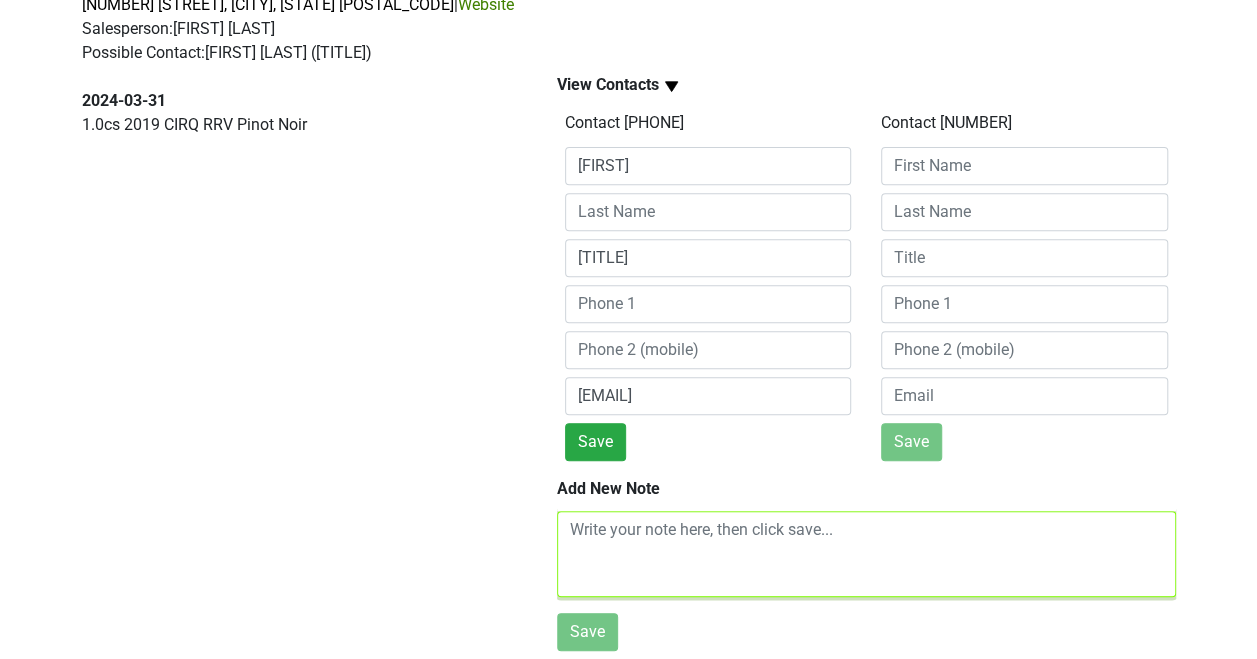 scroll, scrollTop: 0, scrollLeft: 0, axis: both 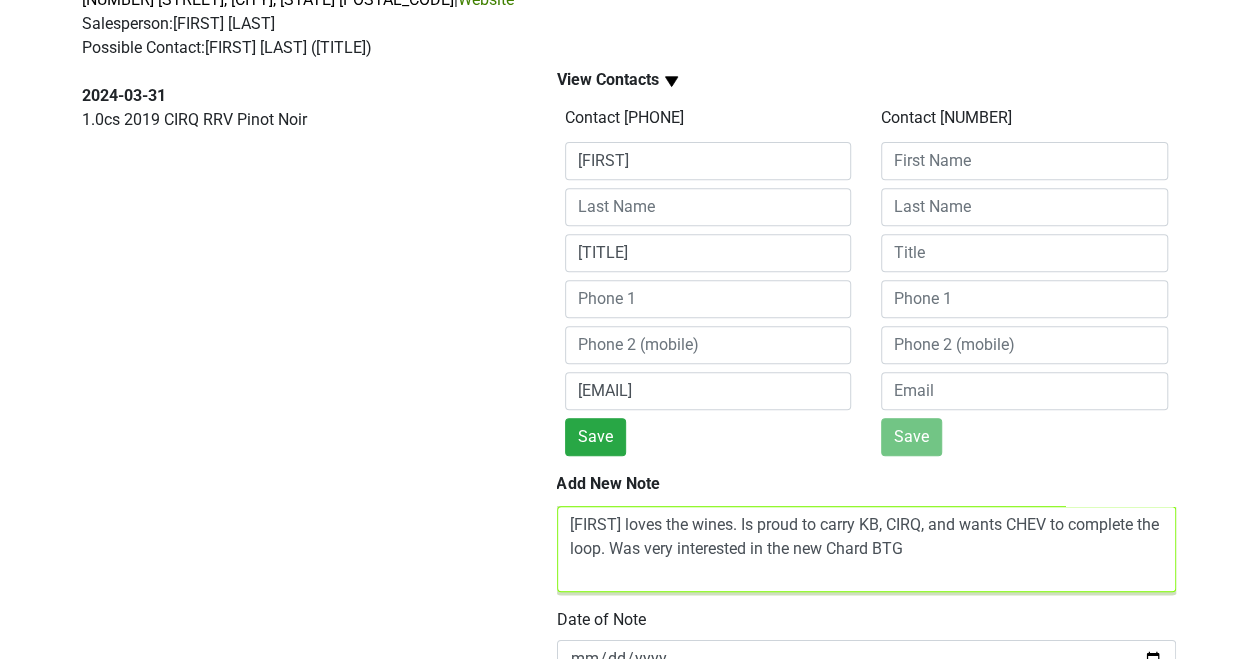 click on "[FIRST] loves the wines. Is proud to carry KB, CIRQ, and wants CHEV to complete the loop. Was very interested in the new Chard BTG" at bounding box center (866, 549) 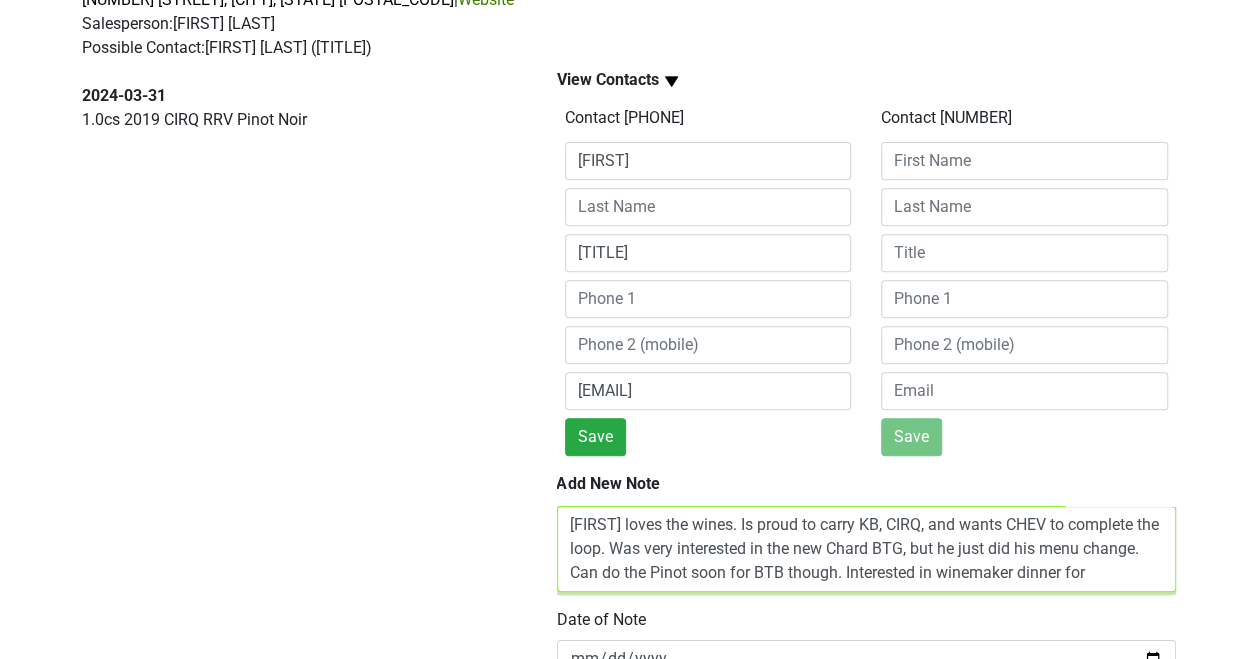 scroll, scrollTop: 15, scrollLeft: 0, axis: vertical 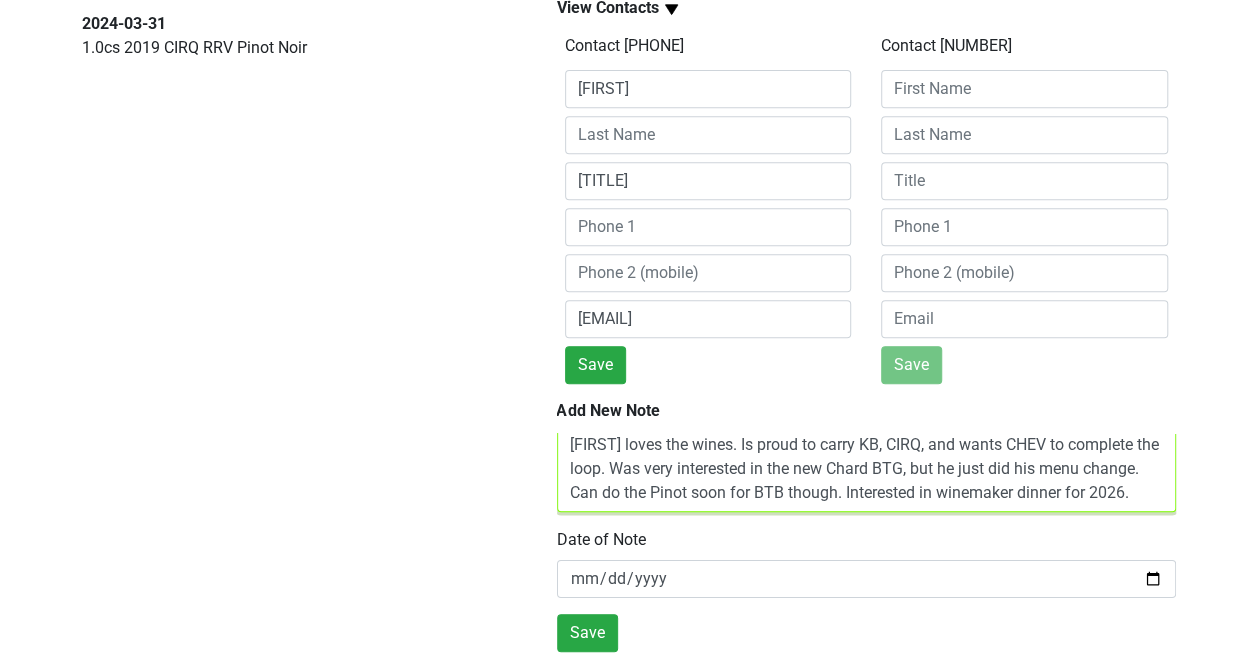type on "[FIRST] loves the wines. Is proud to carry KB, CIRQ, and wants CHEV to complete the loop. Was very interested in the new Chard BTG, but he just did his menu change. Can do the Pinot soon for BTB though. Interested in winemaker dinner for 2026." 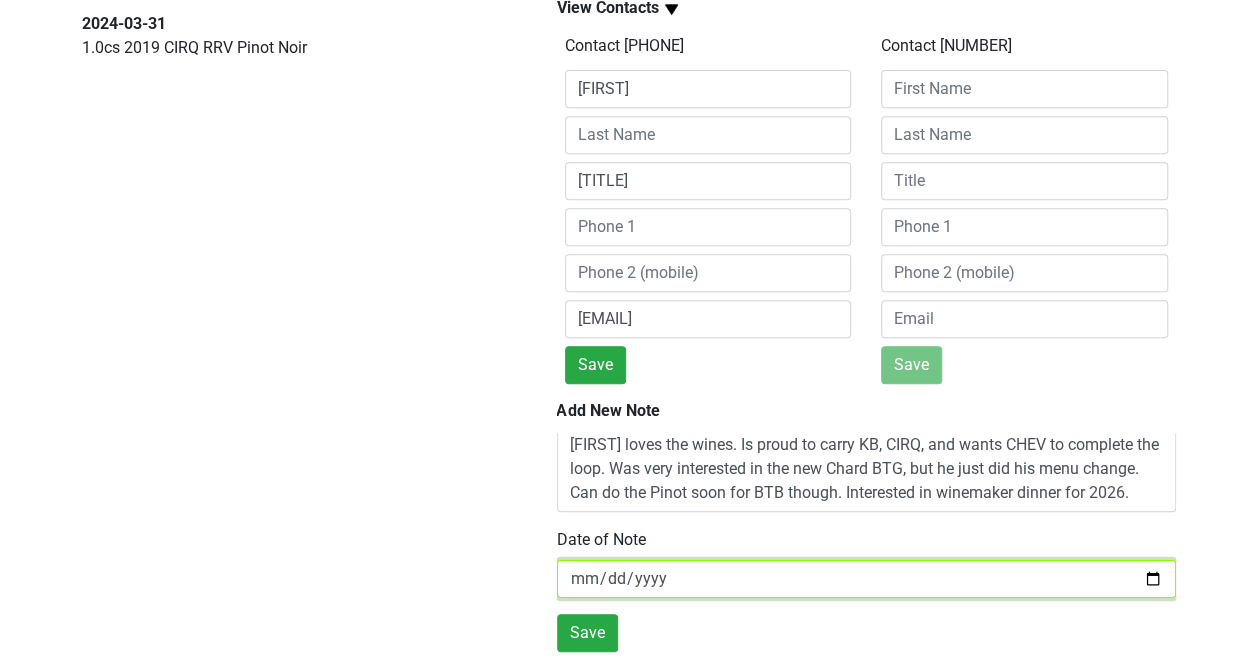 click on "[DATE]" at bounding box center (866, 579) 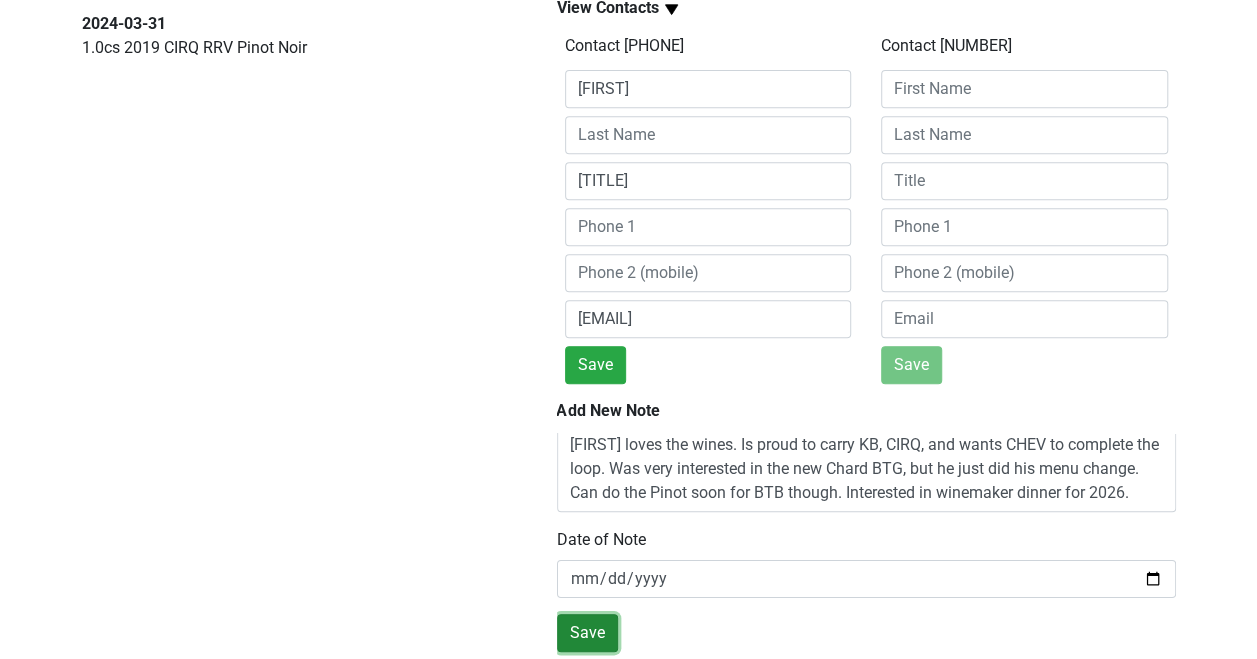 click on "Save" at bounding box center [587, 633] 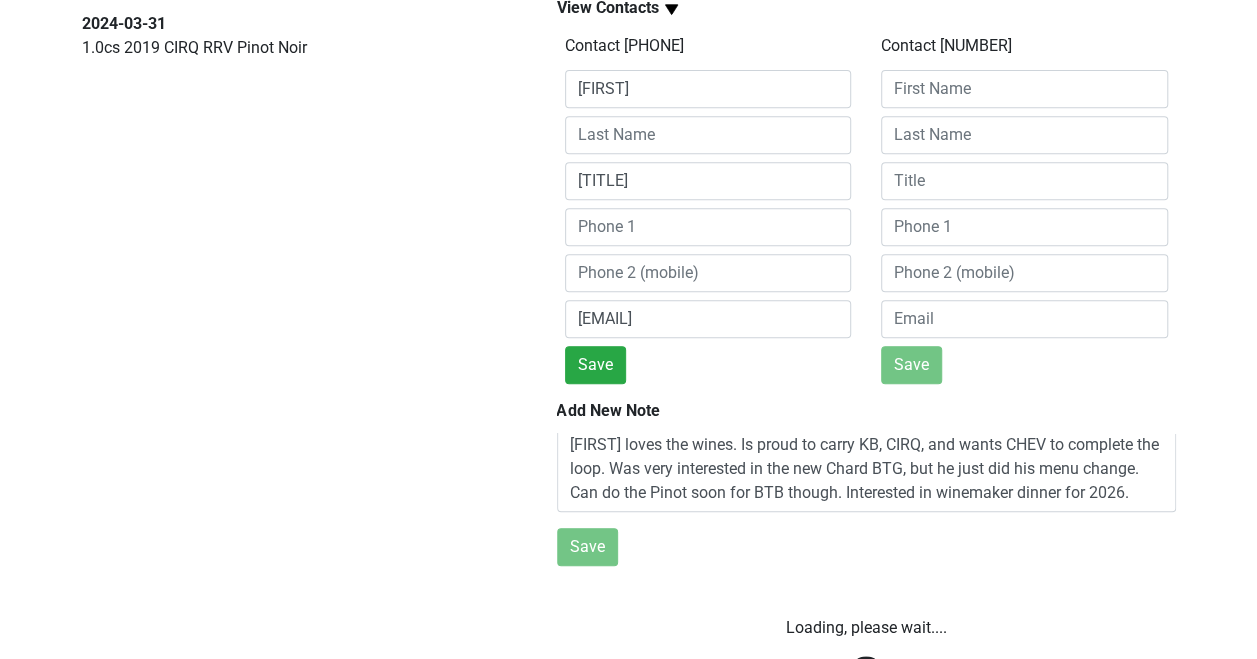 scroll, scrollTop: 0, scrollLeft: 0, axis: both 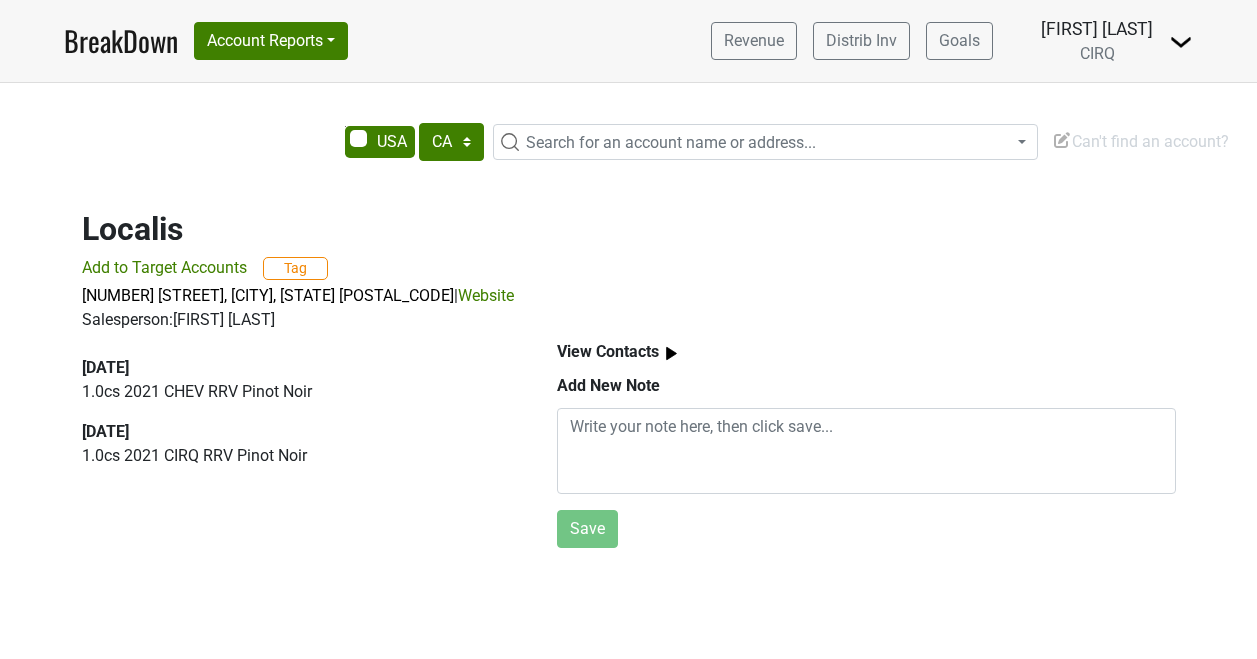 select on "CA" 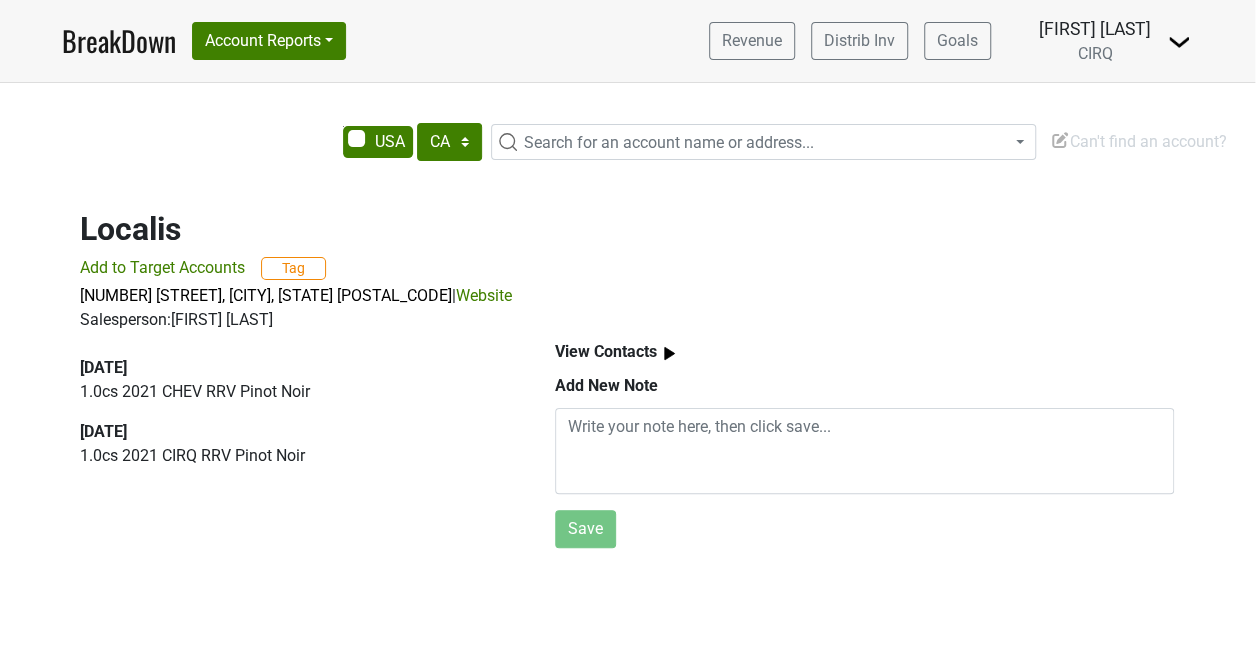 scroll, scrollTop: 15, scrollLeft: 1, axis: both 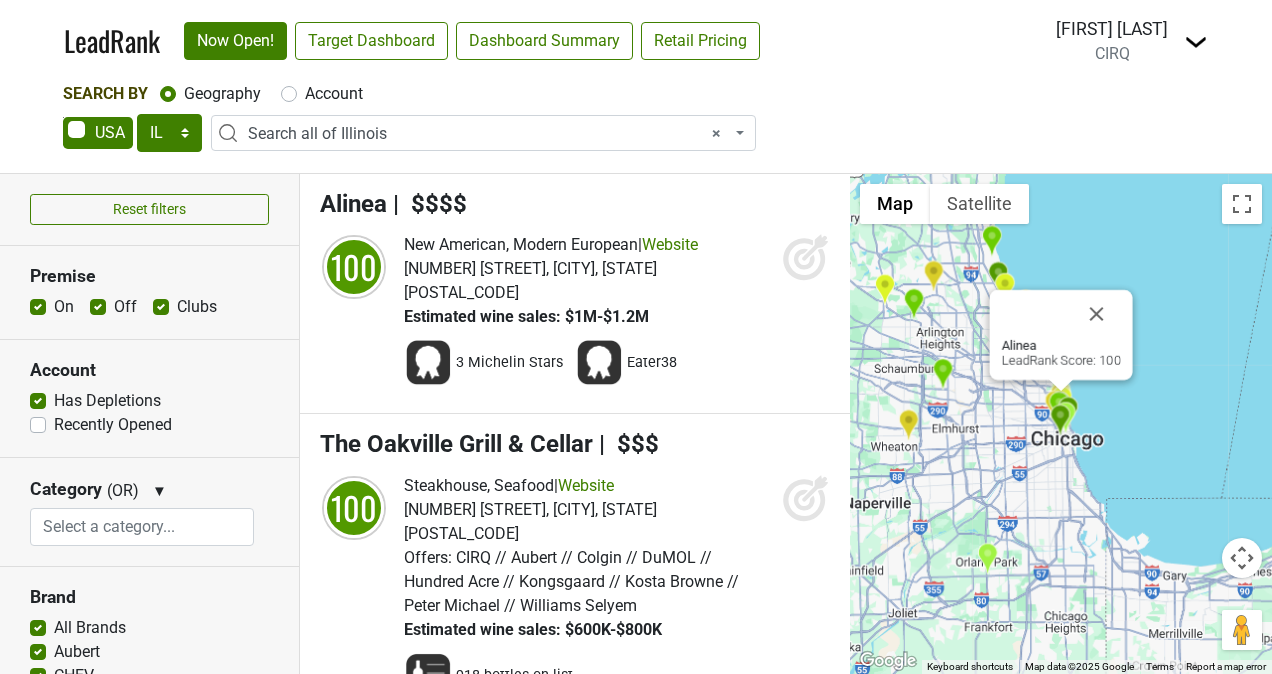 select on "IL" 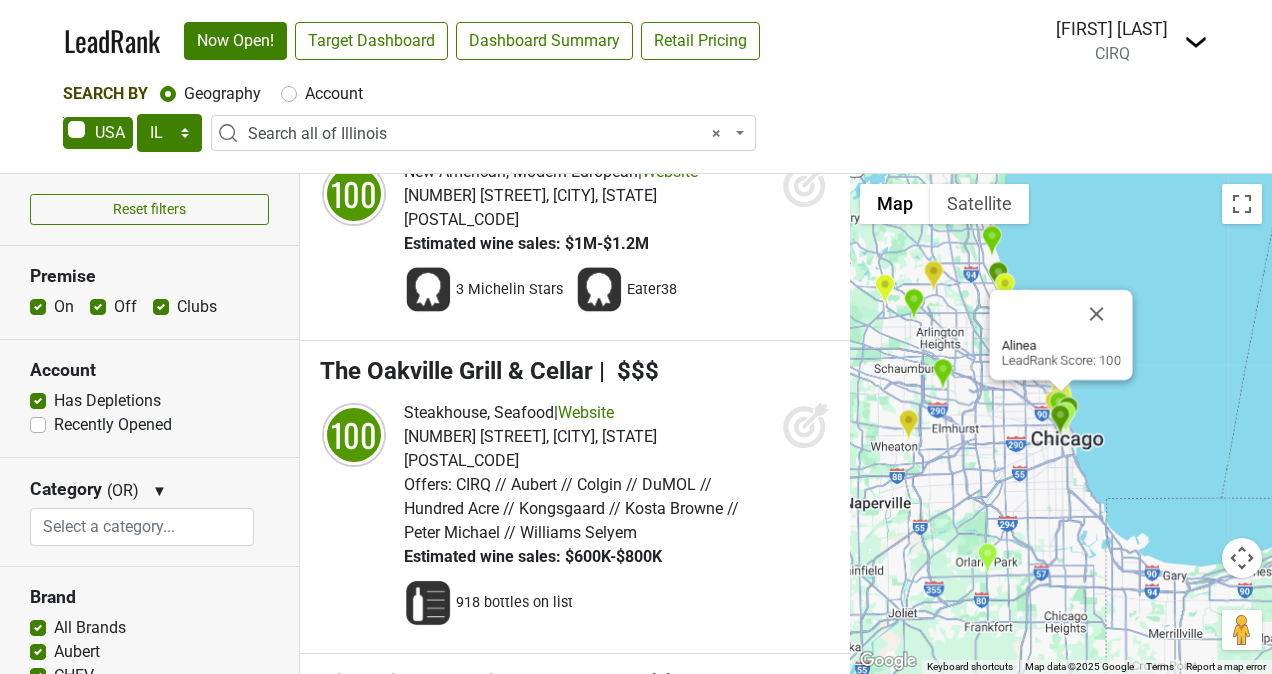 scroll, scrollTop: 0, scrollLeft: 0, axis: both 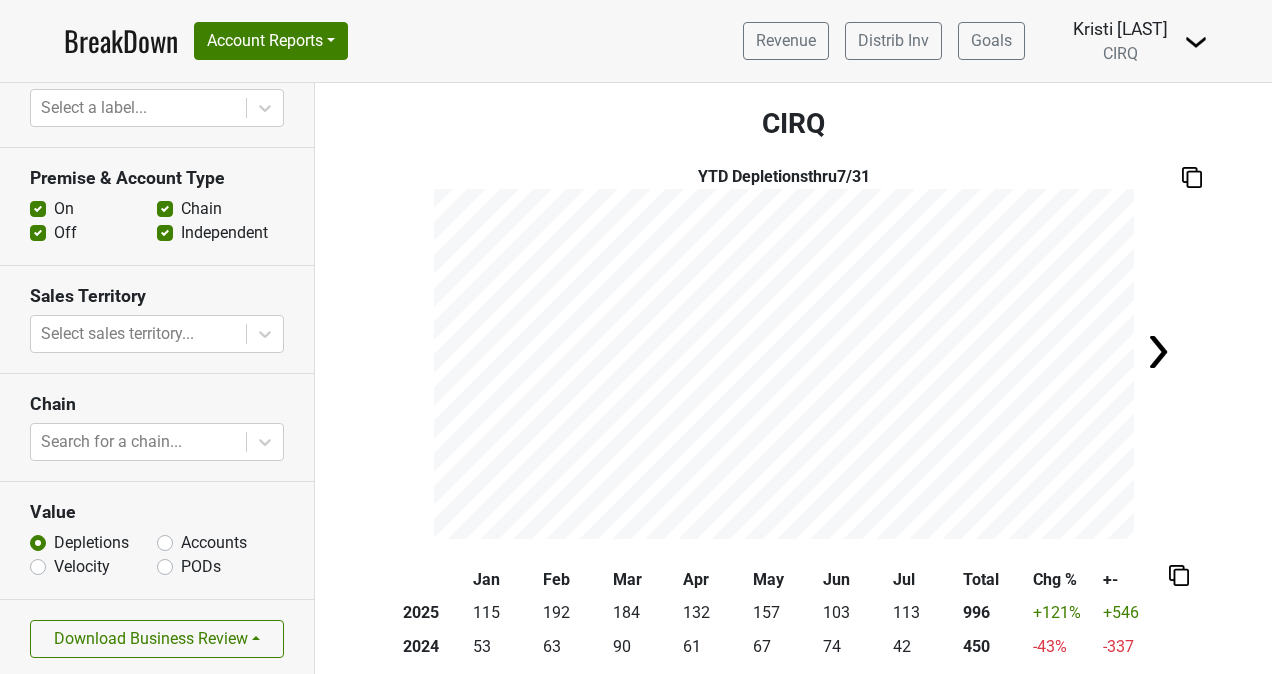 click on "BreakDown" at bounding box center (121, 41) 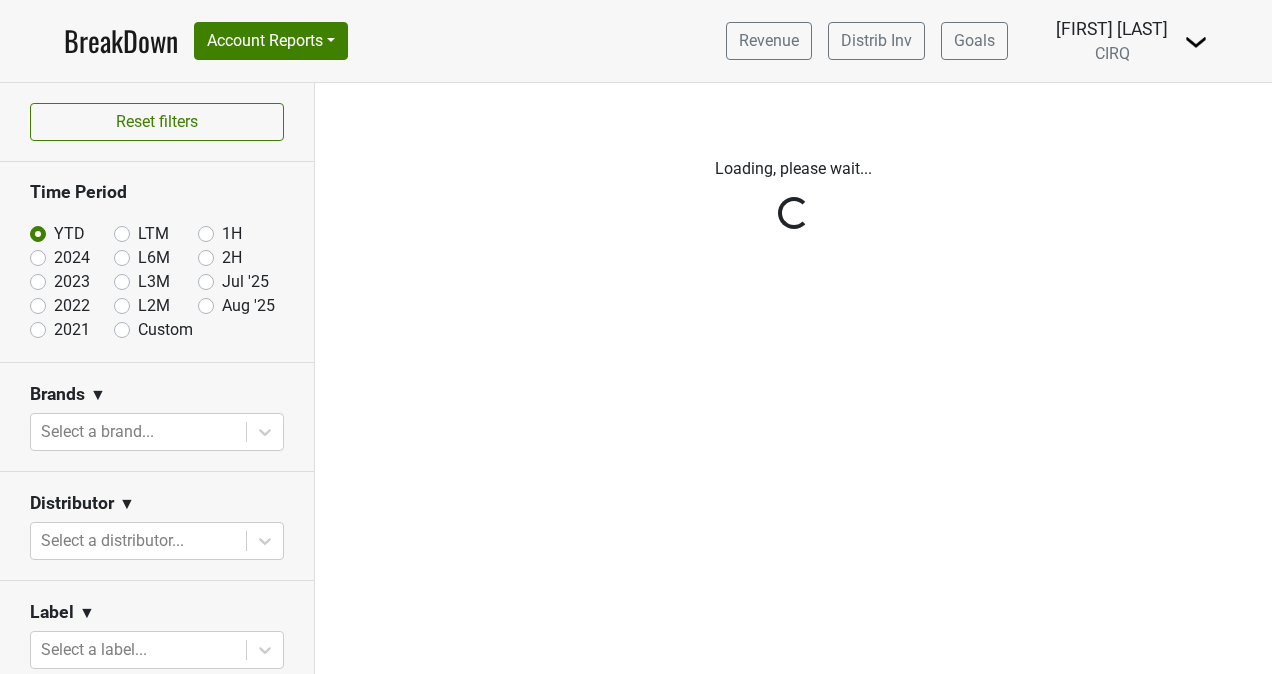 scroll, scrollTop: 0, scrollLeft: 0, axis: both 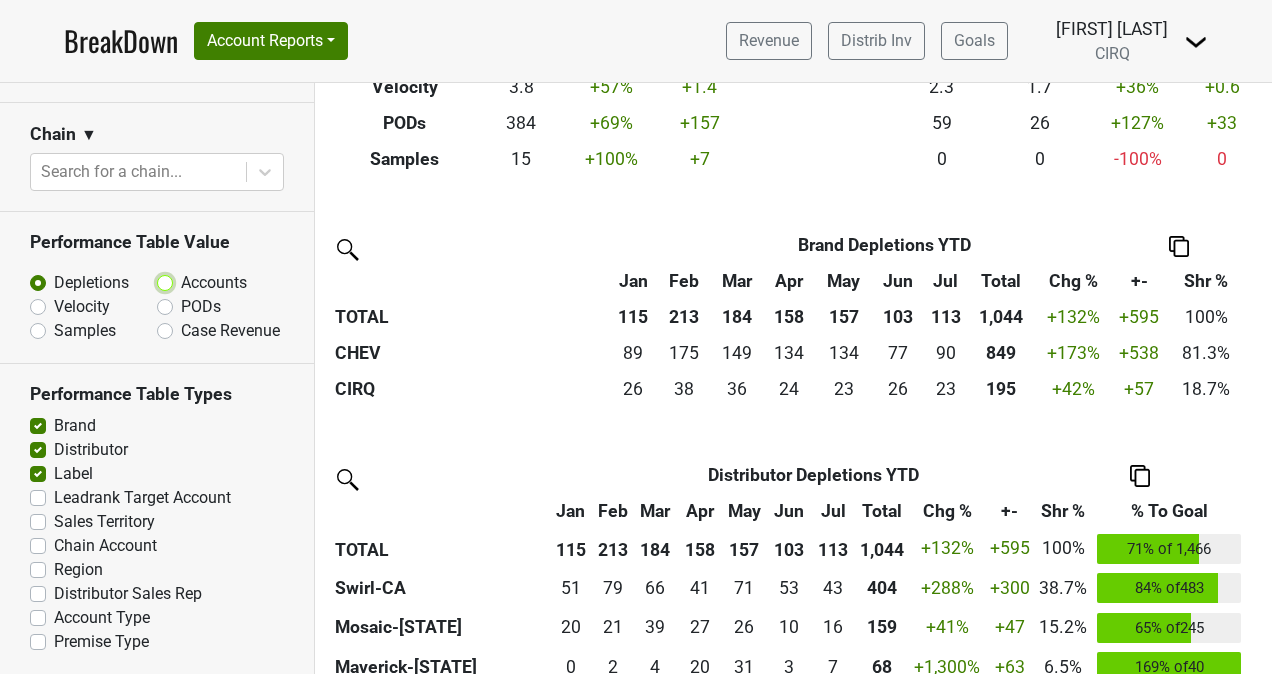 click on "Accounts" at bounding box center (217, 281) 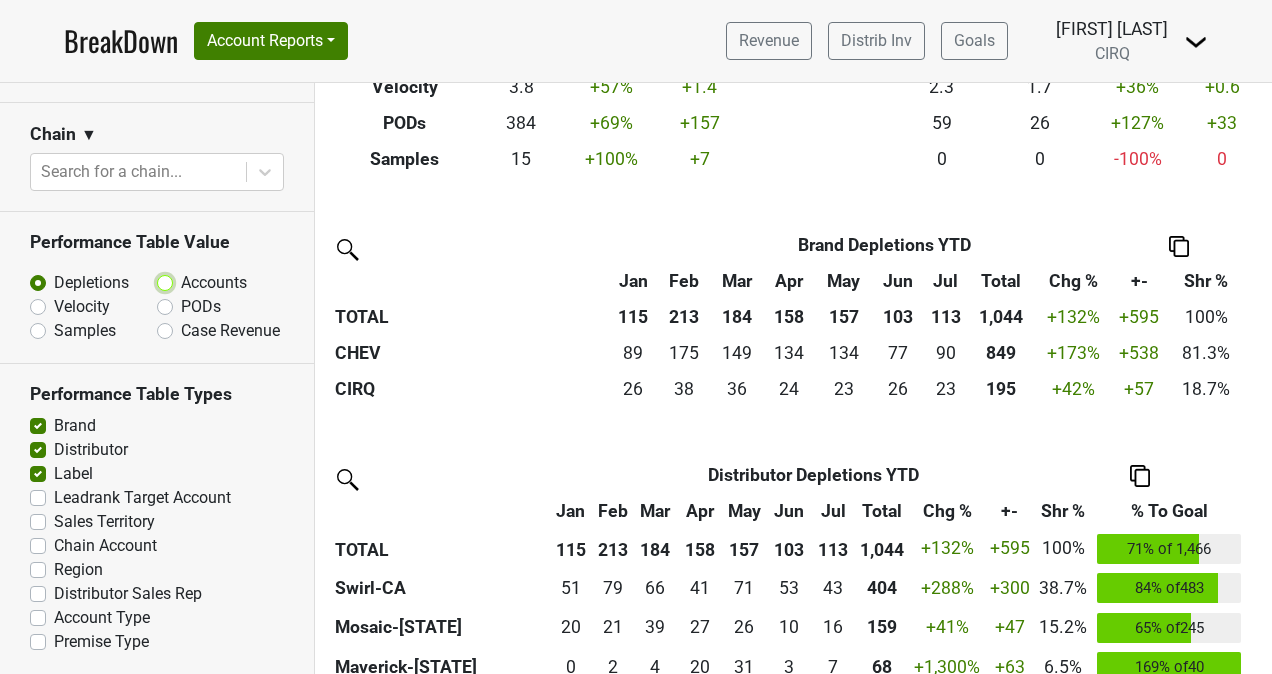 radio on "true" 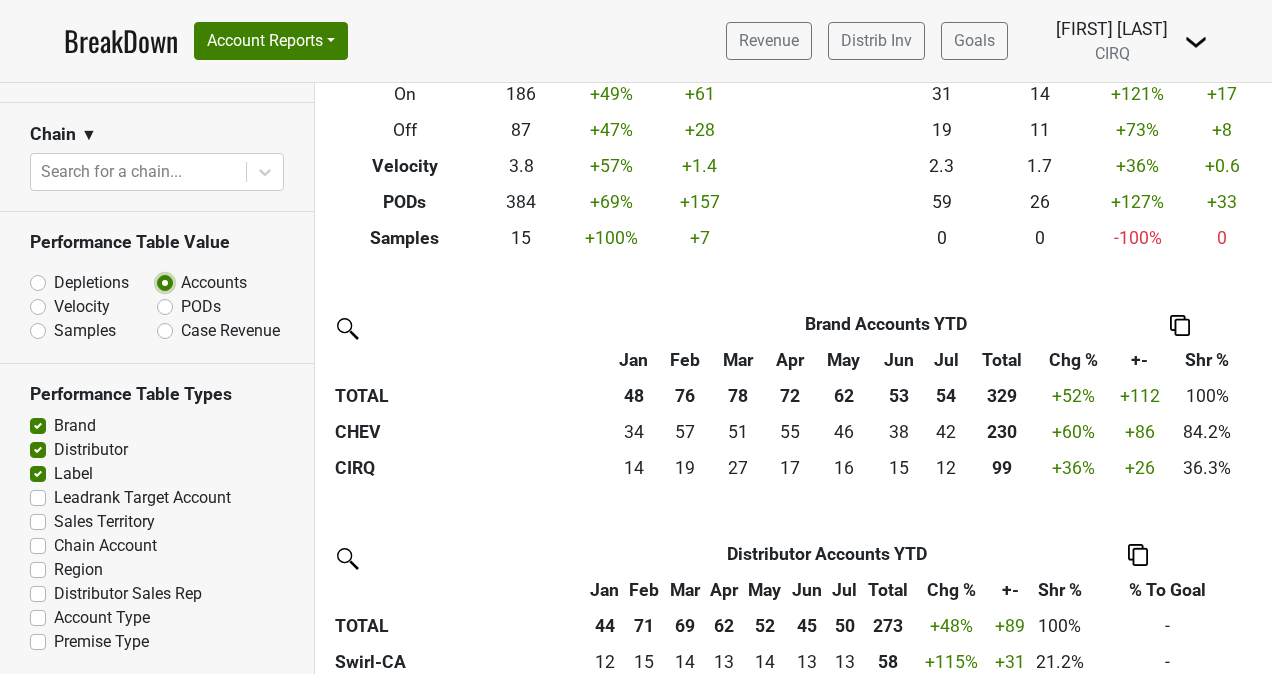 scroll, scrollTop: 284, scrollLeft: 0, axis: vertical 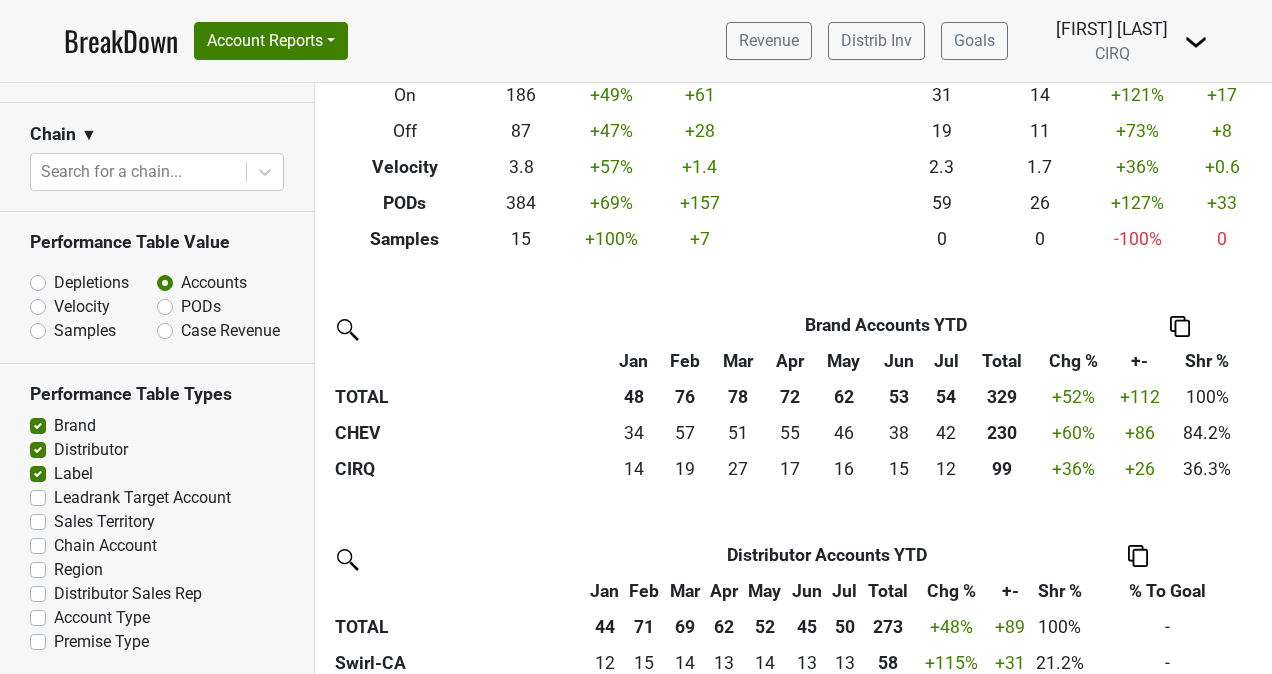 click on "Case Revenue" at bounding box center [230, 331] 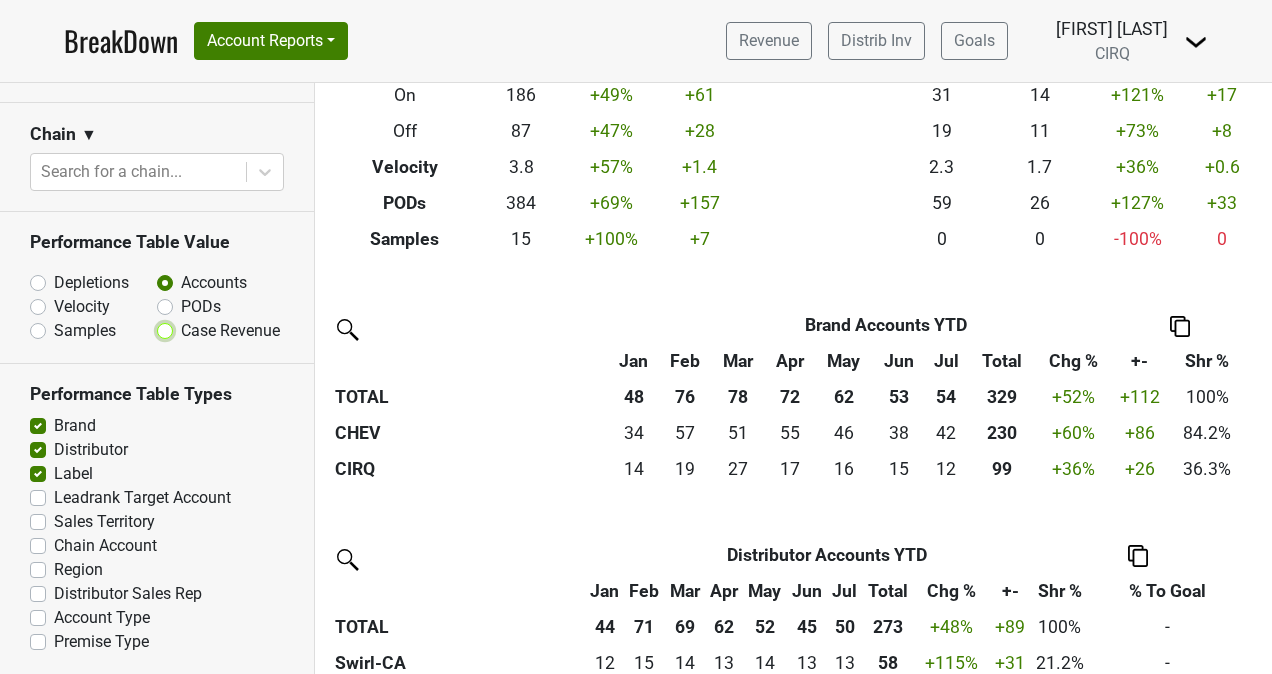 click on "Case Revenue" at bounding box center (217, 329) 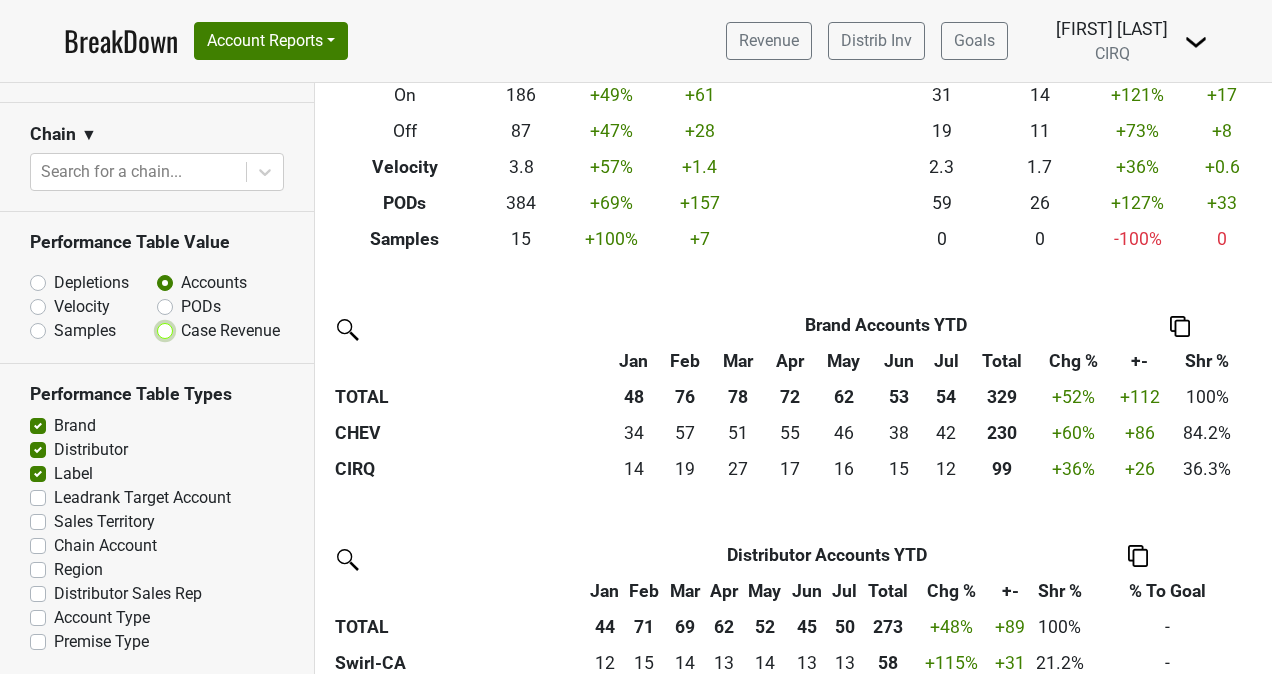 radio on "true" 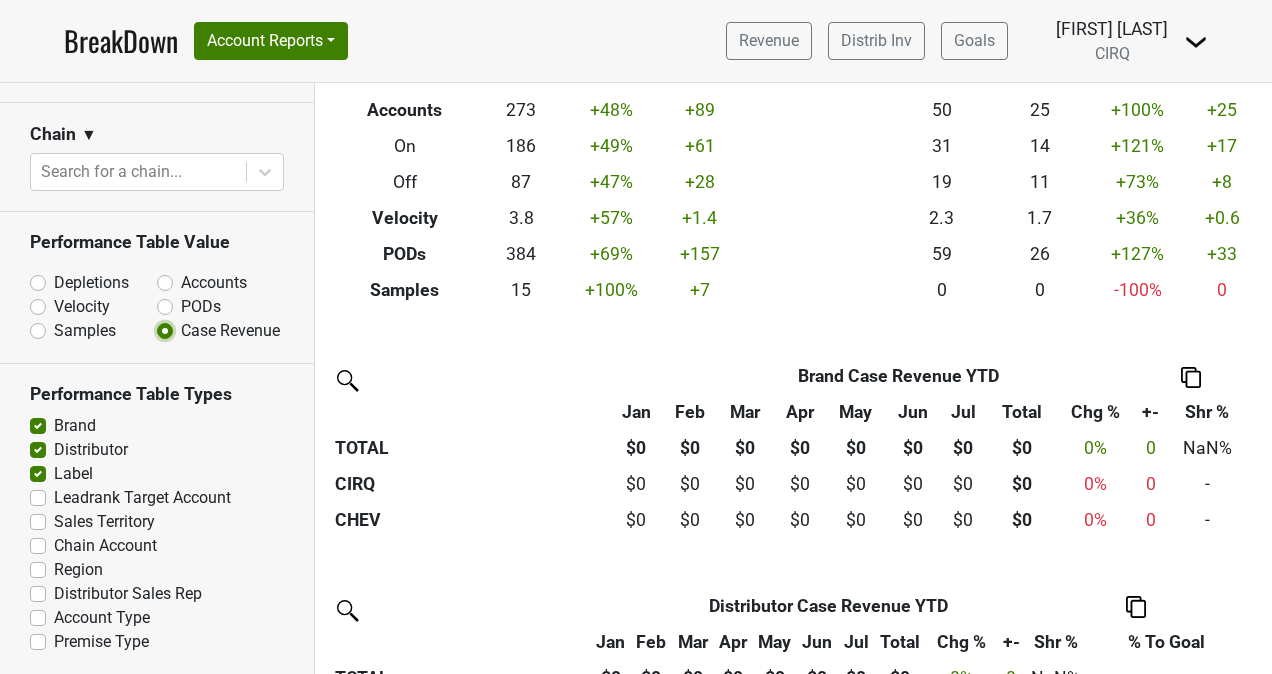 scroll, scrollTop: 0, scrollLeft: 0, axis: both 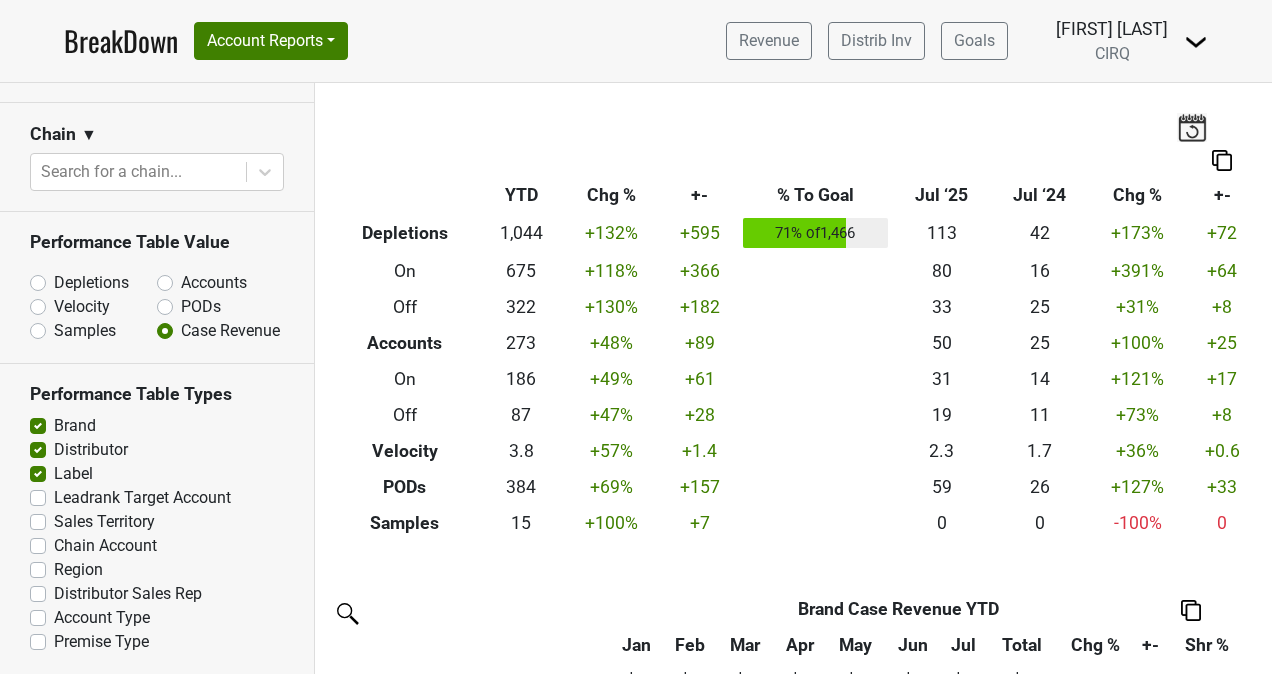 click on "Depletions" at bounding box center (91, 283) 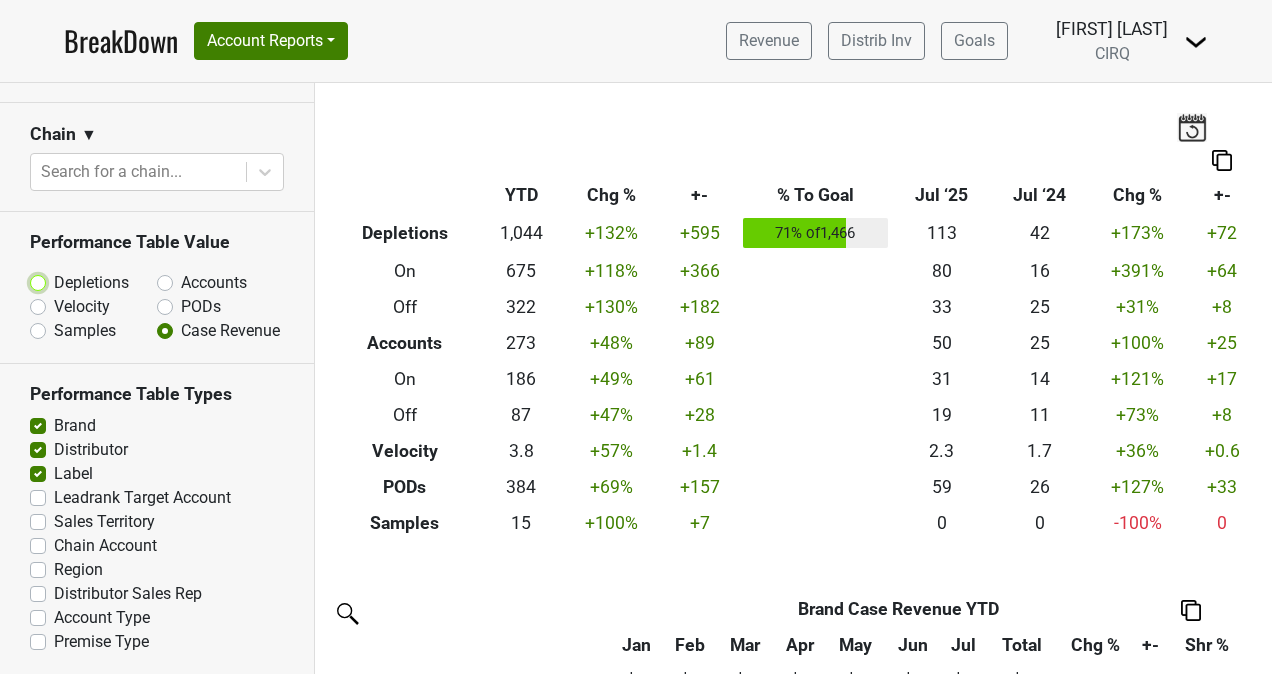 radio on "true" 